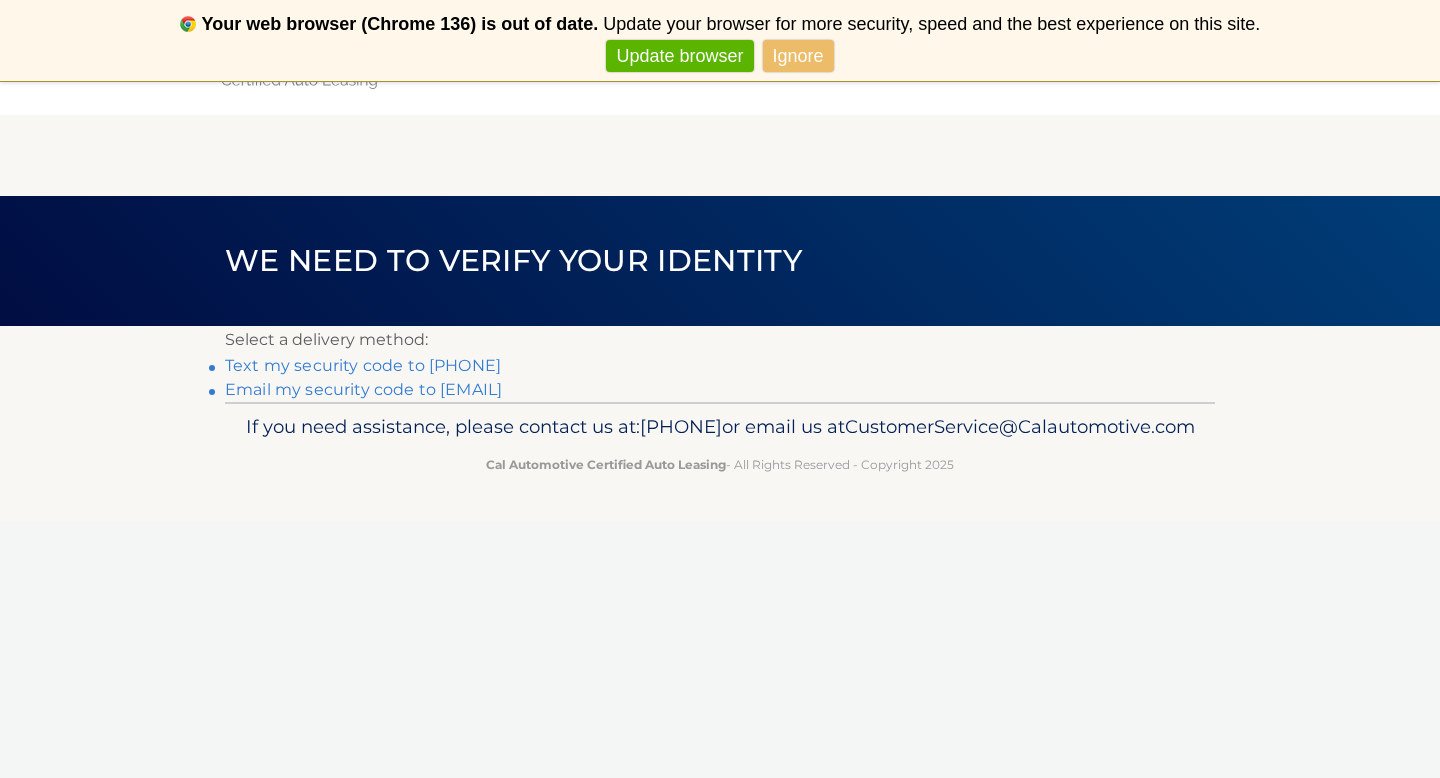 scroll, scrollTop: 0, scrollLeft: 0, axis: both 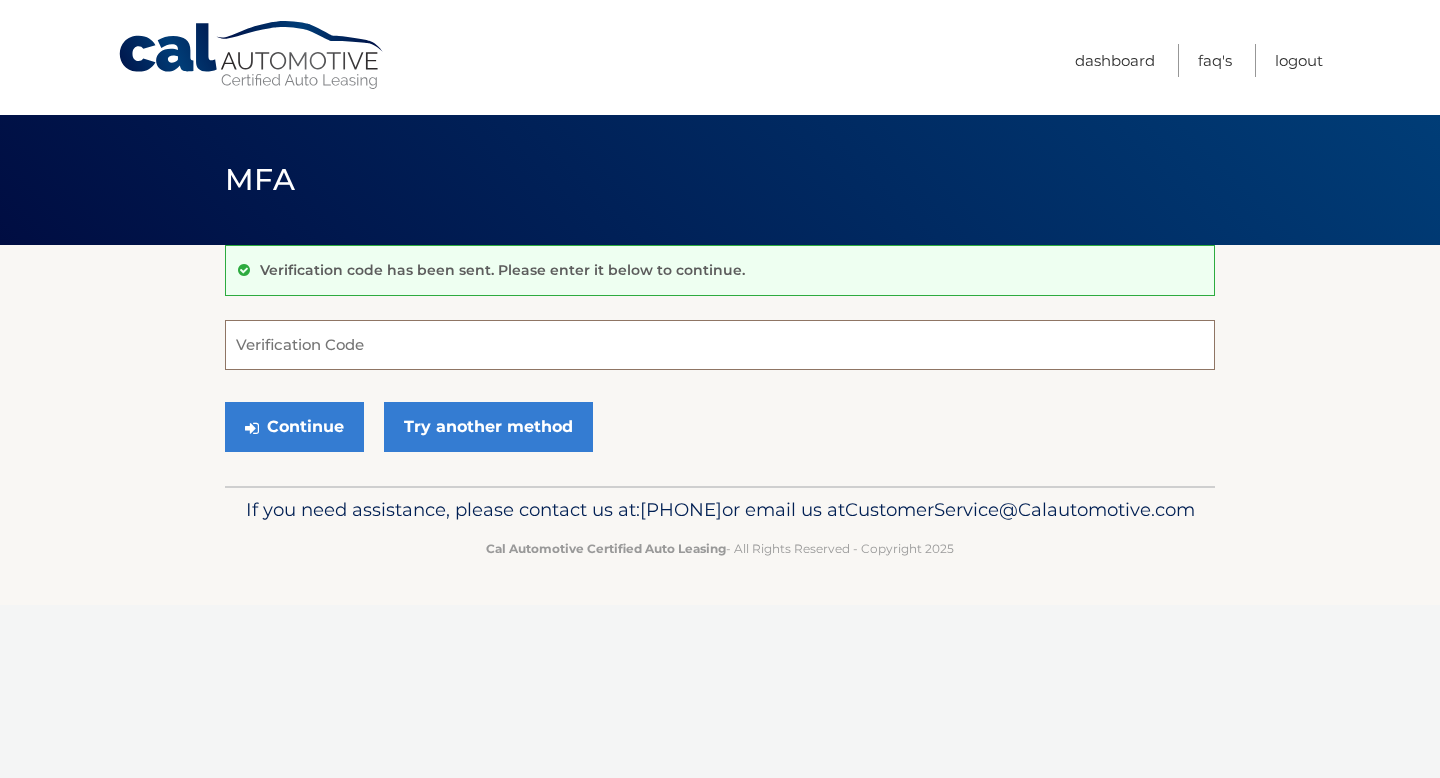 click on "Verification Code" at bounding box center [720, 345] 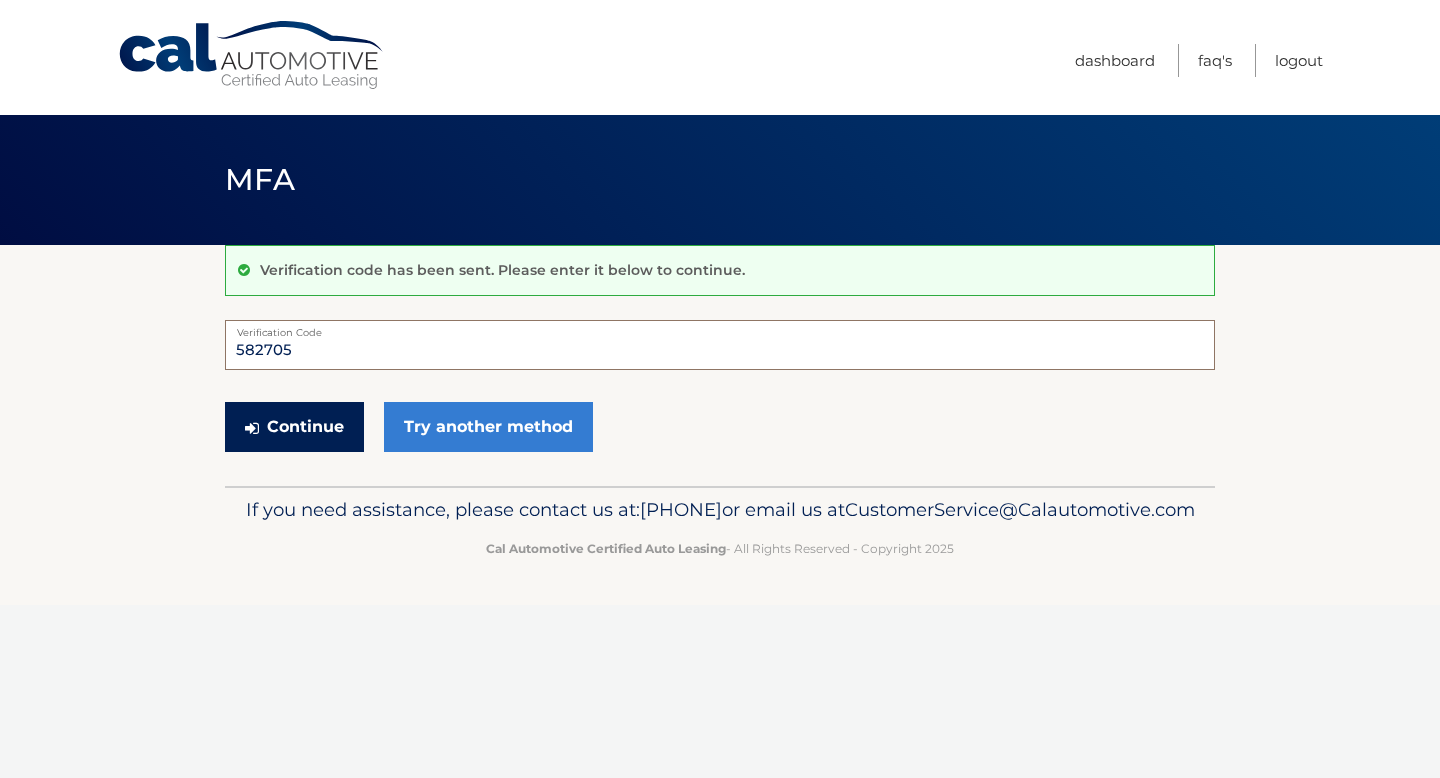 type on "582705" 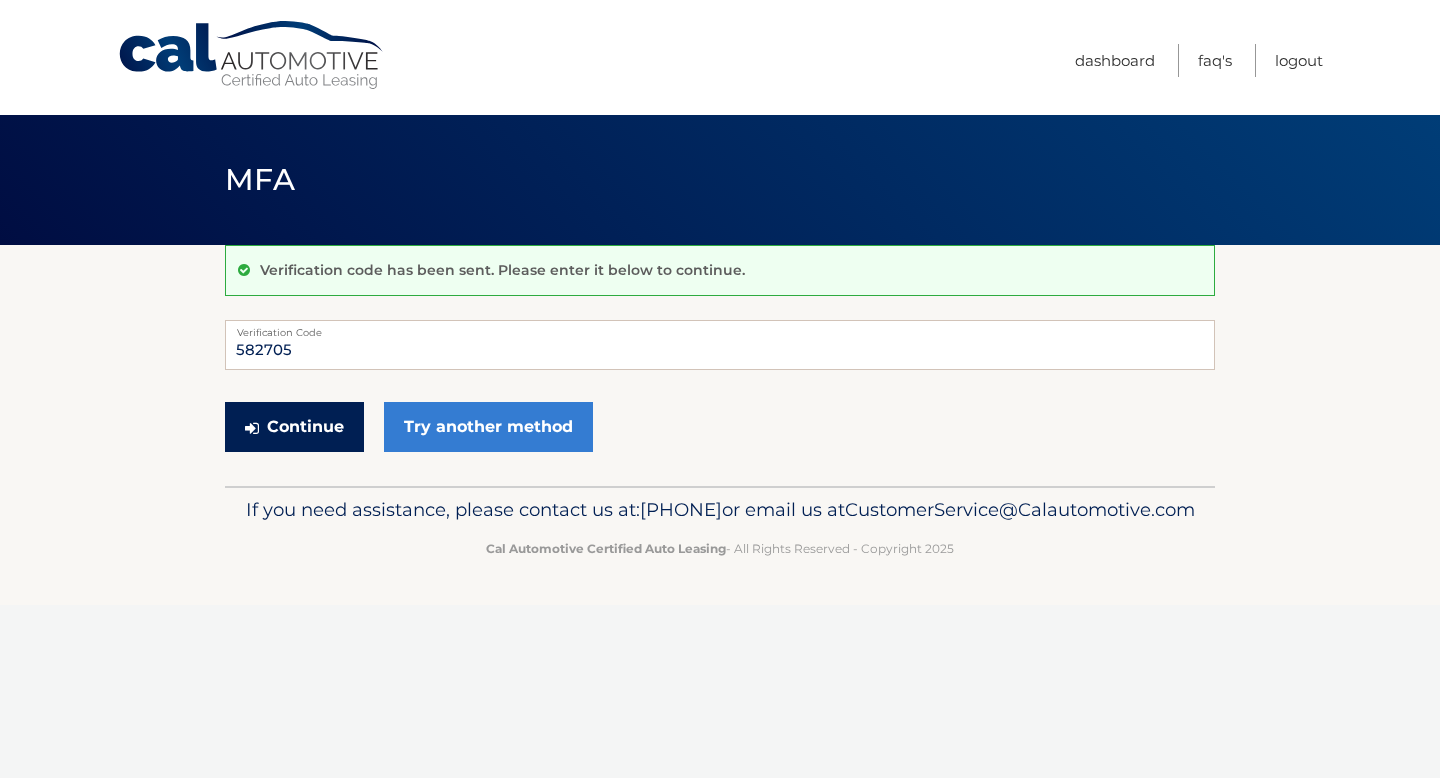 click on "Continue" at bounding box center (294, 427) 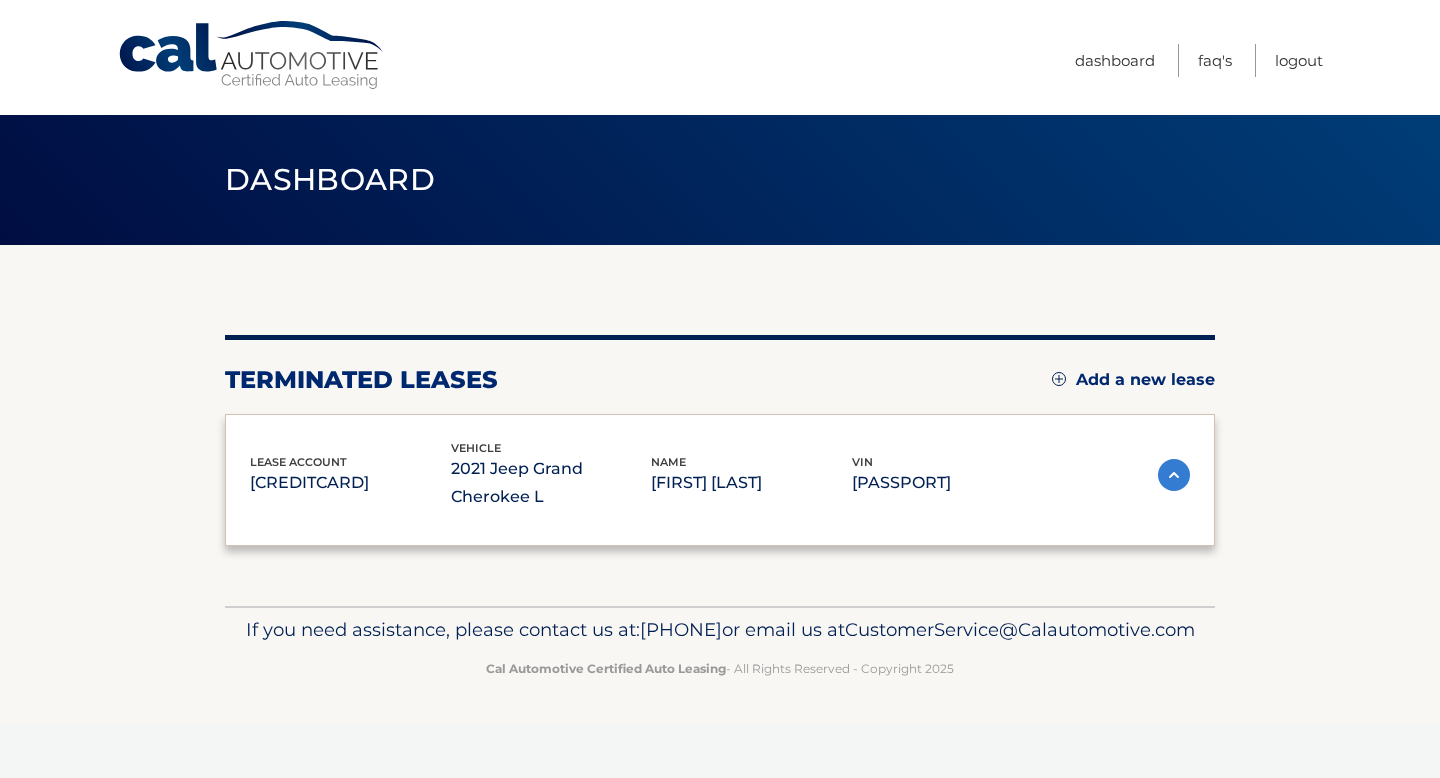 scroll, scrollTop: 0, scrollLeft: 0, axis: both 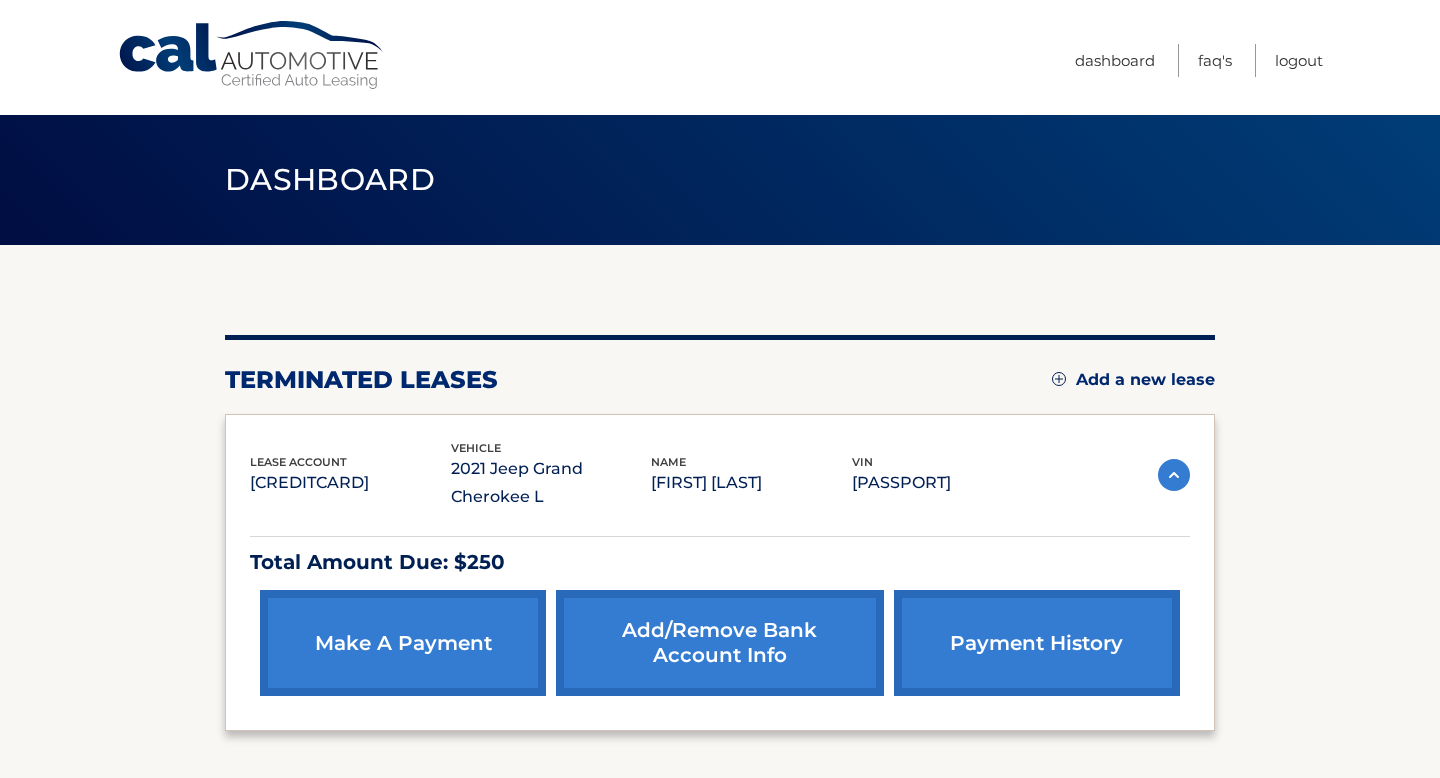 click on "make a payment" at bounding box center [403, 643] 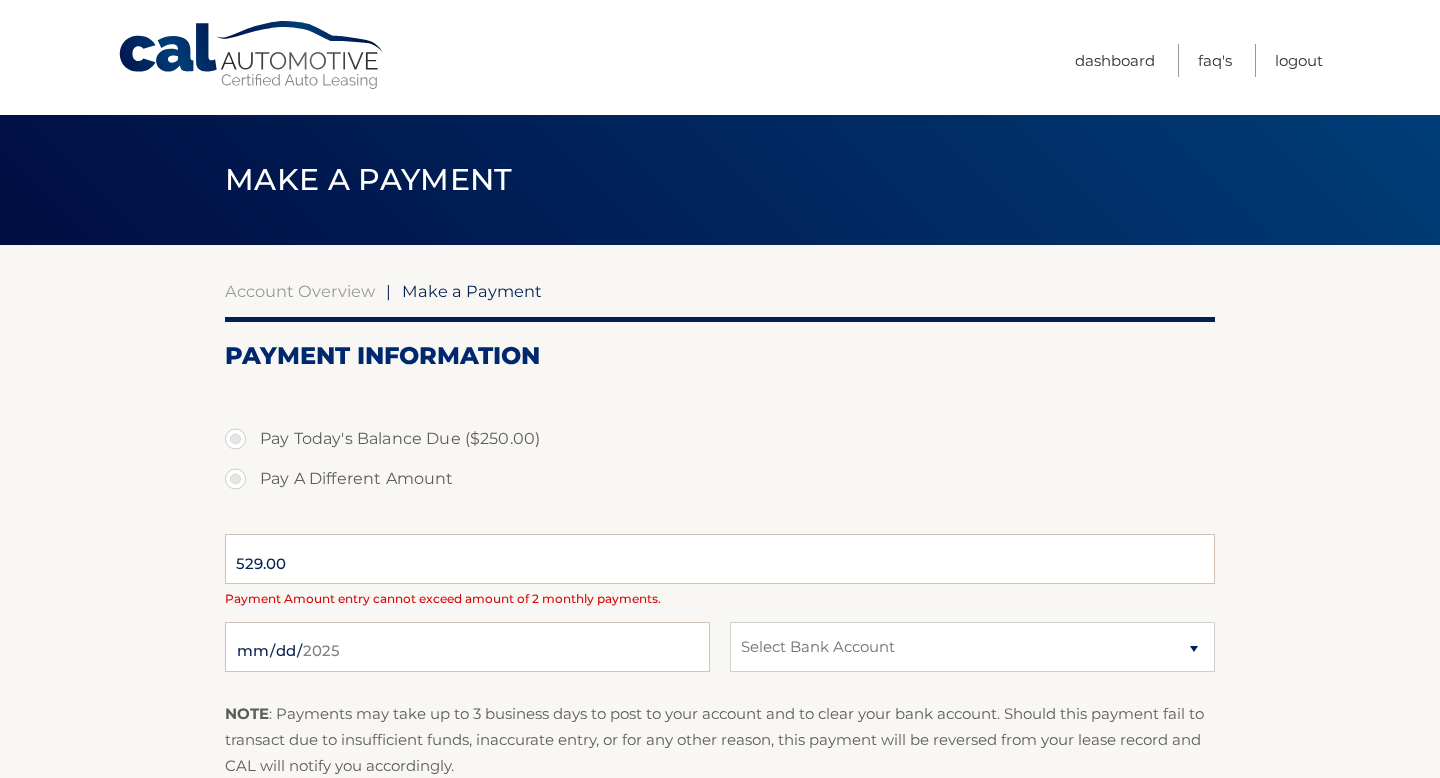scroll, scrollTop: 0, scrollLeft: 0, axis: both 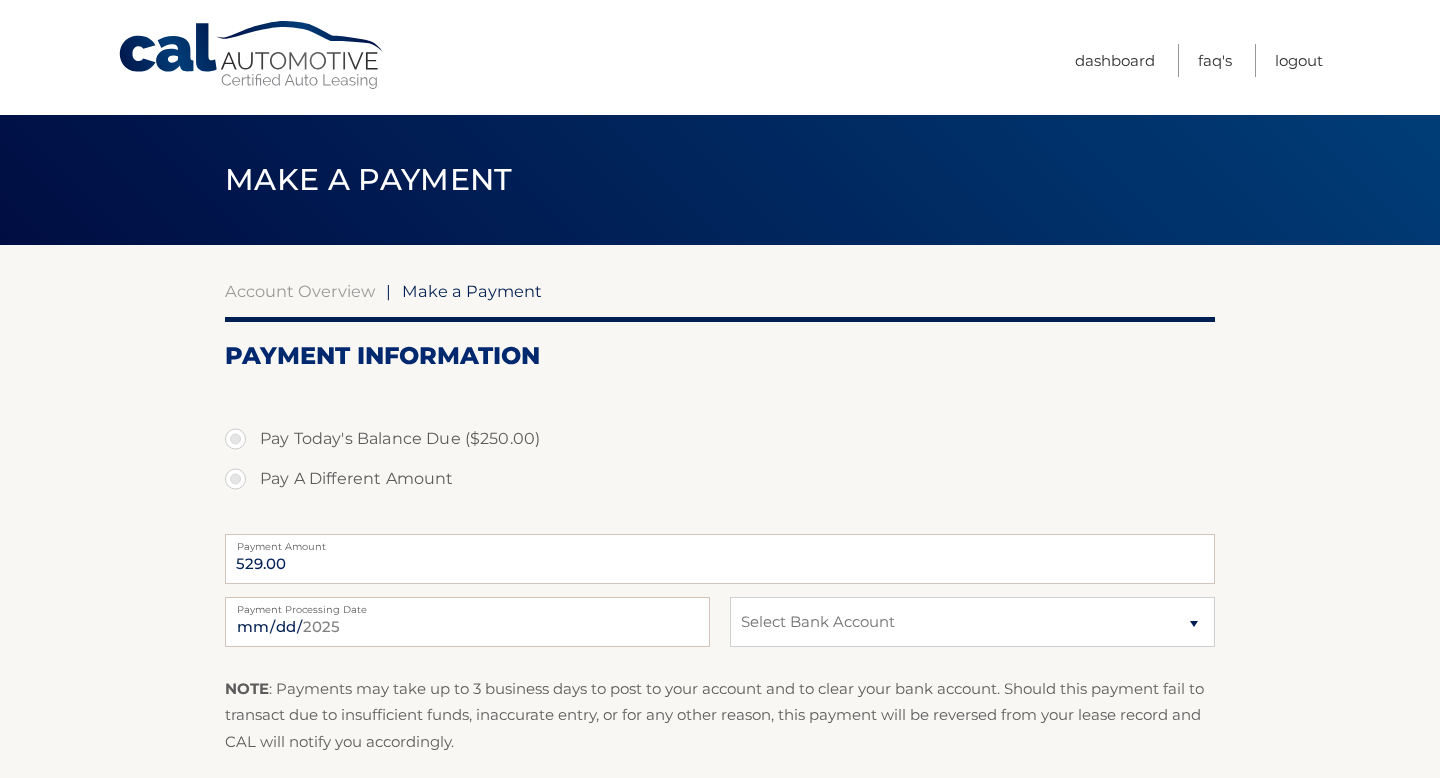click on "Pay Today's Balance Due ($250.00)" at bounding box center [720, 439] 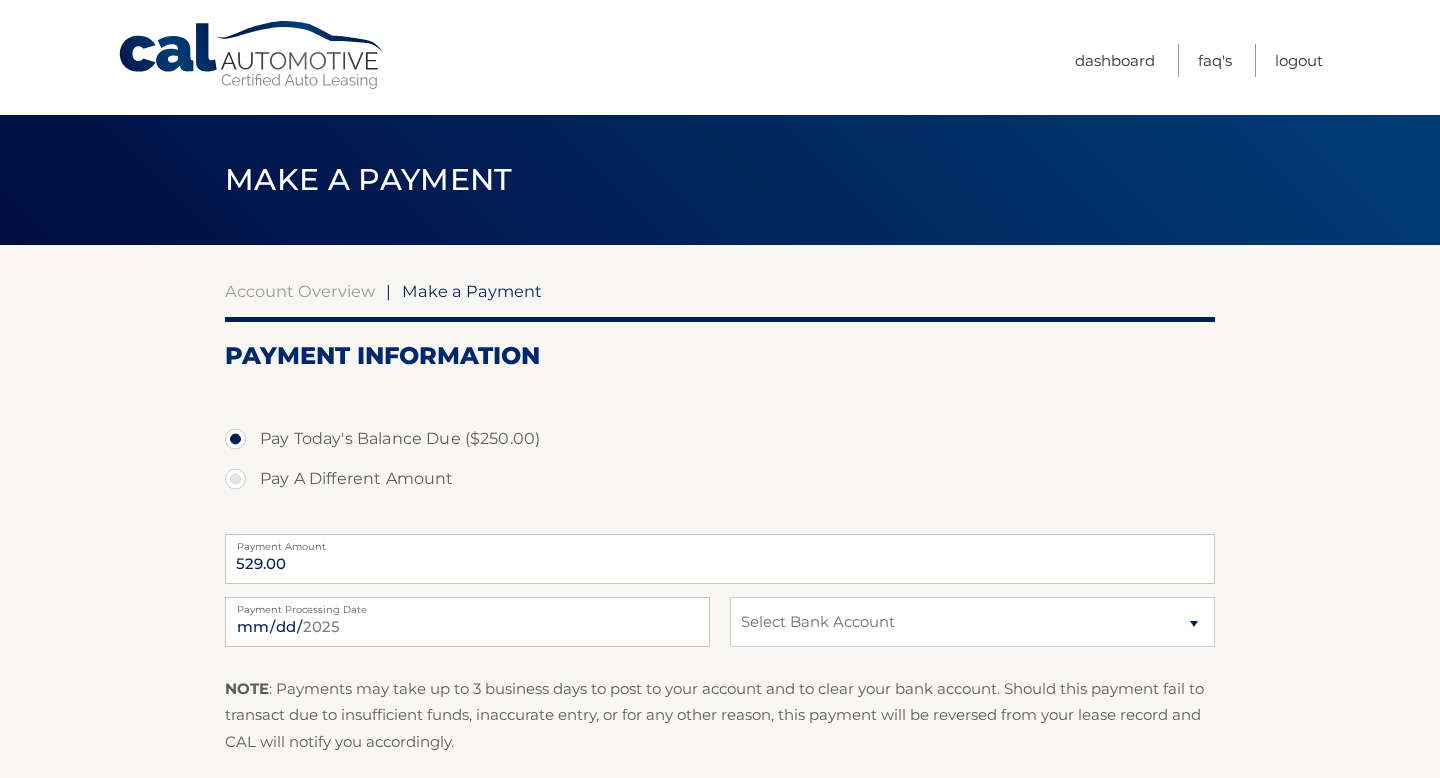 type on "250.00" 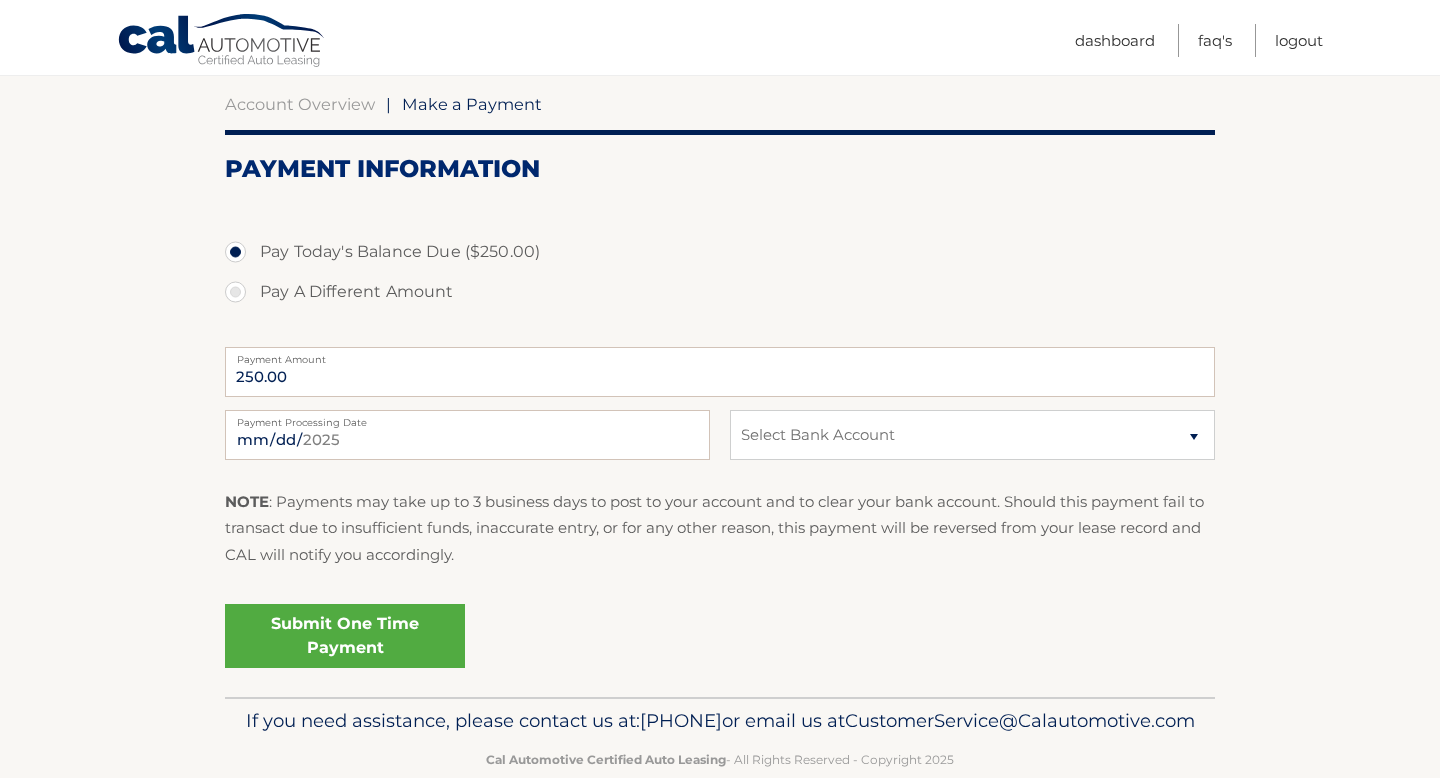 scroll, scrollTop: 188, scrollLeft: 0, axis: vertical 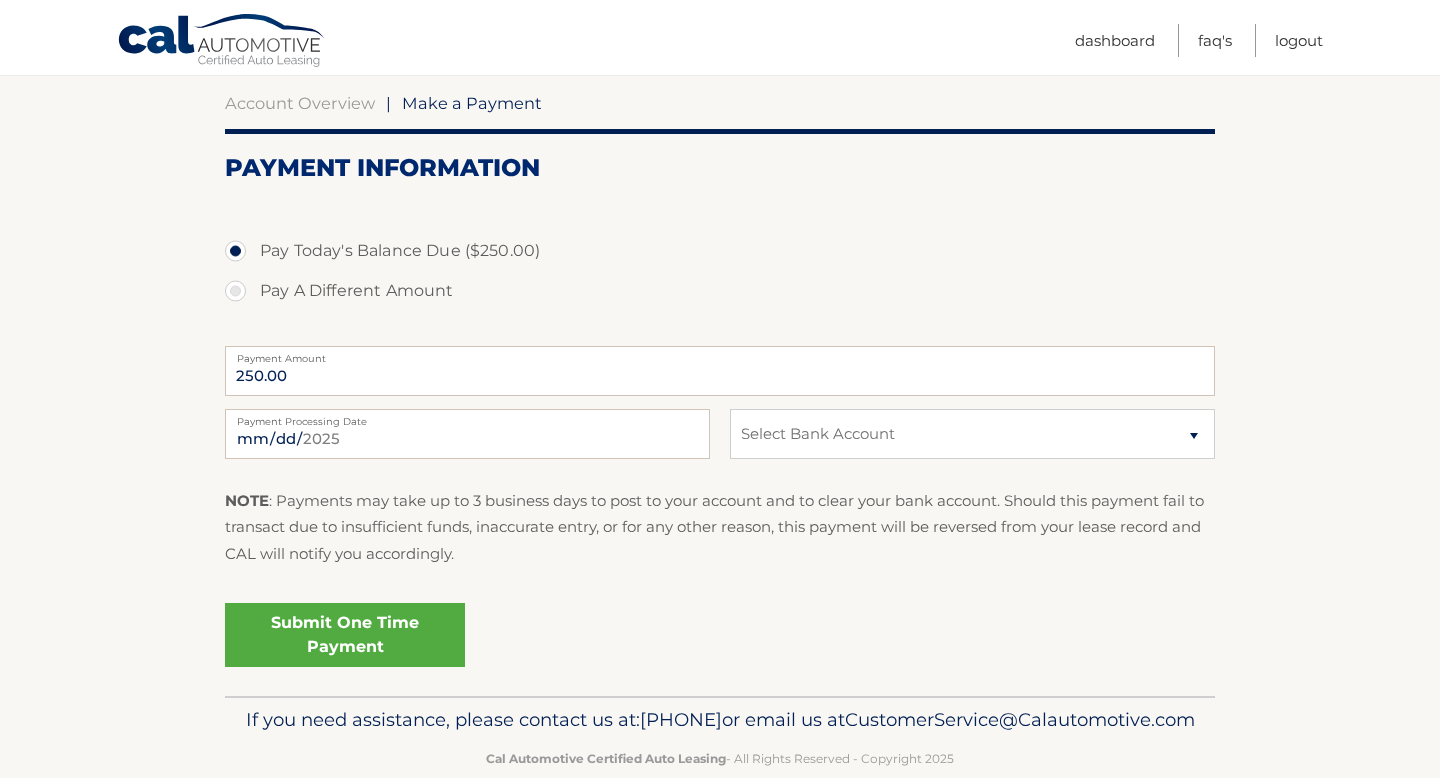 click on "Pay A Different Amount" at bounding box center (720, 291) 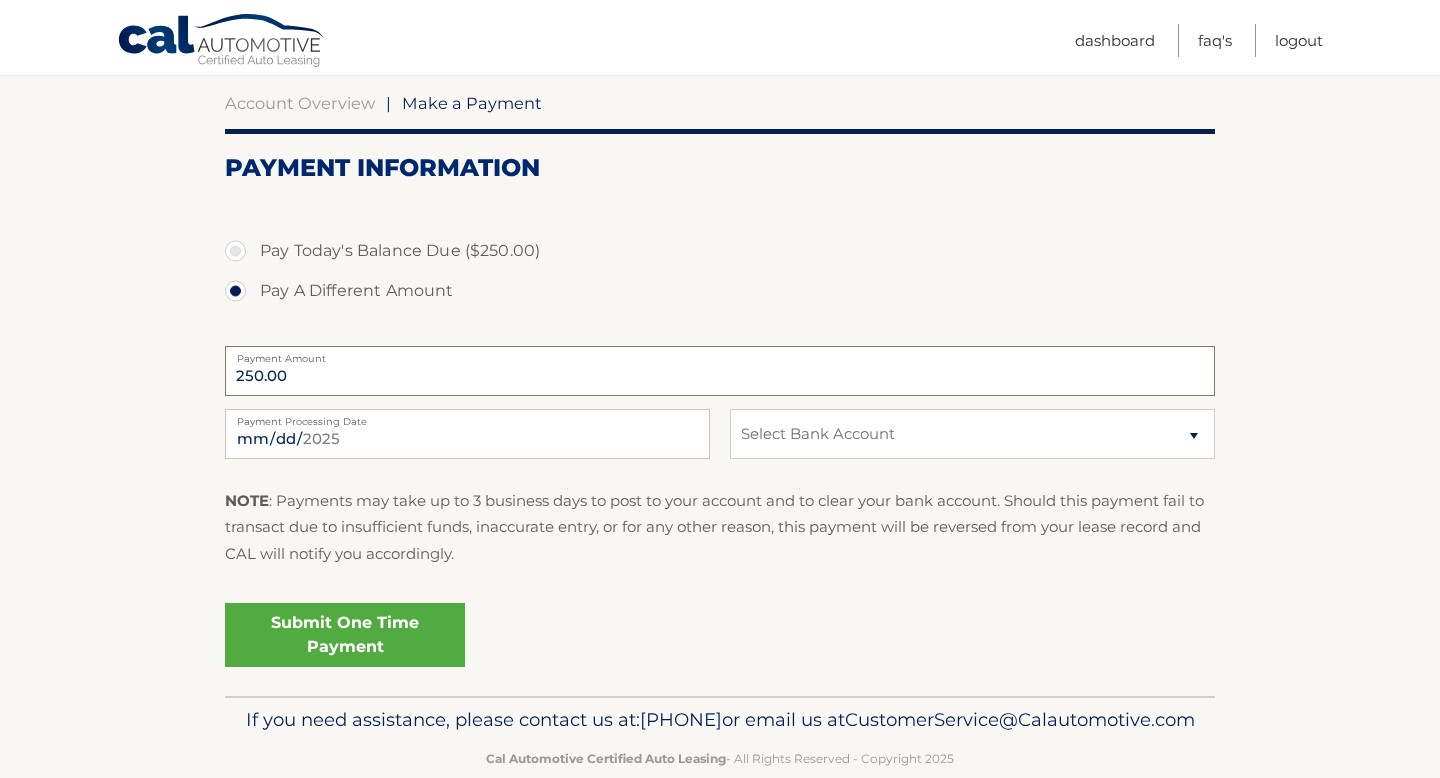 type 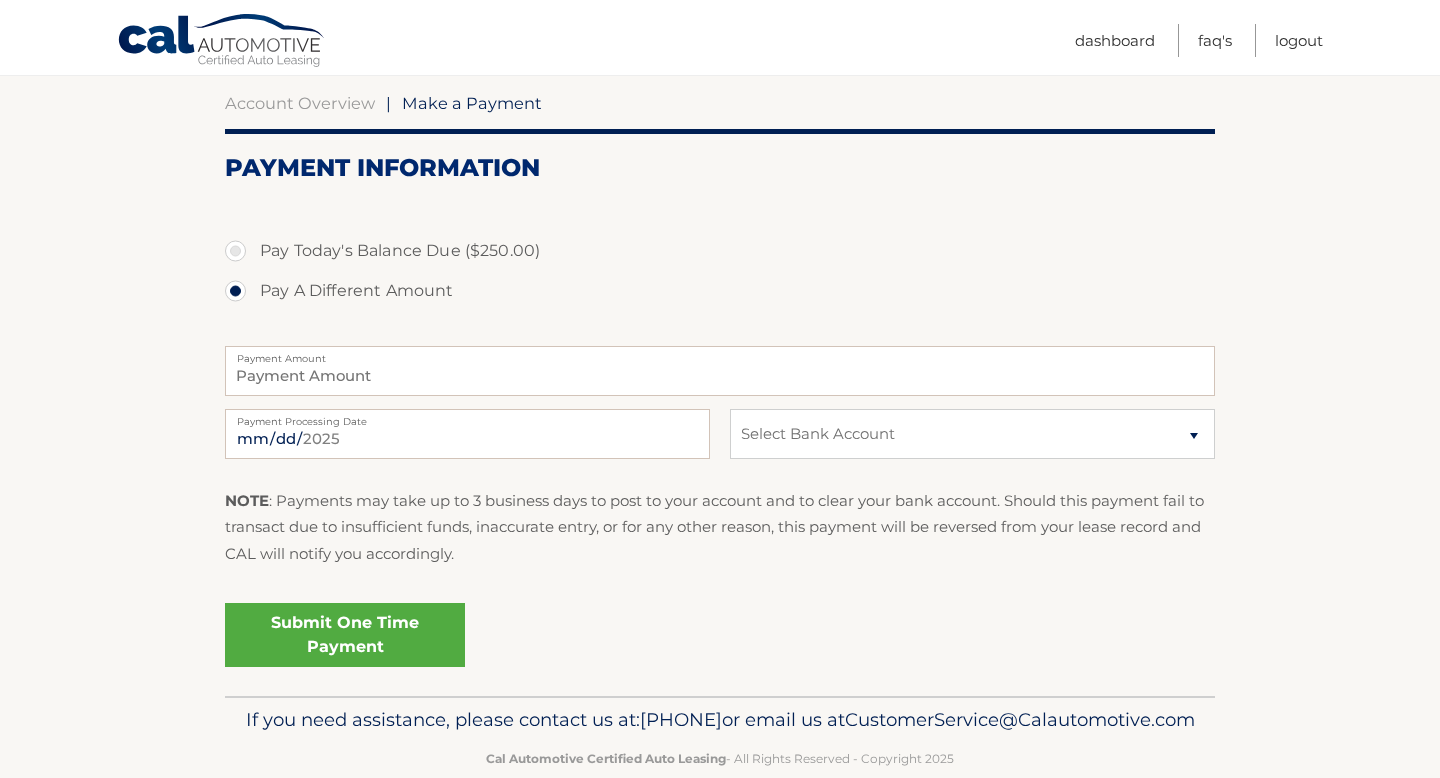 click on "Pay Today's Balance Due ($250.00)" at bounding box center (720, 251) 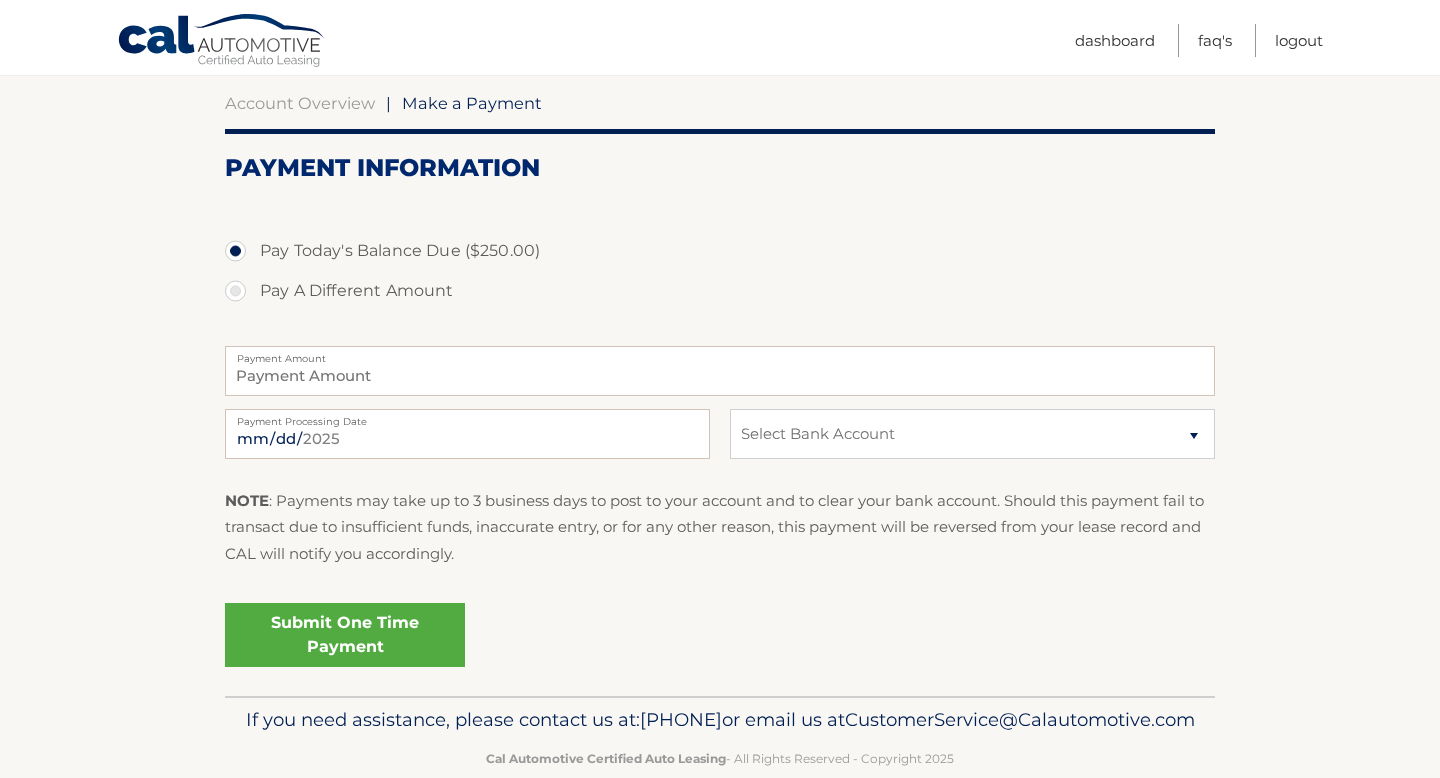type on "250.00" 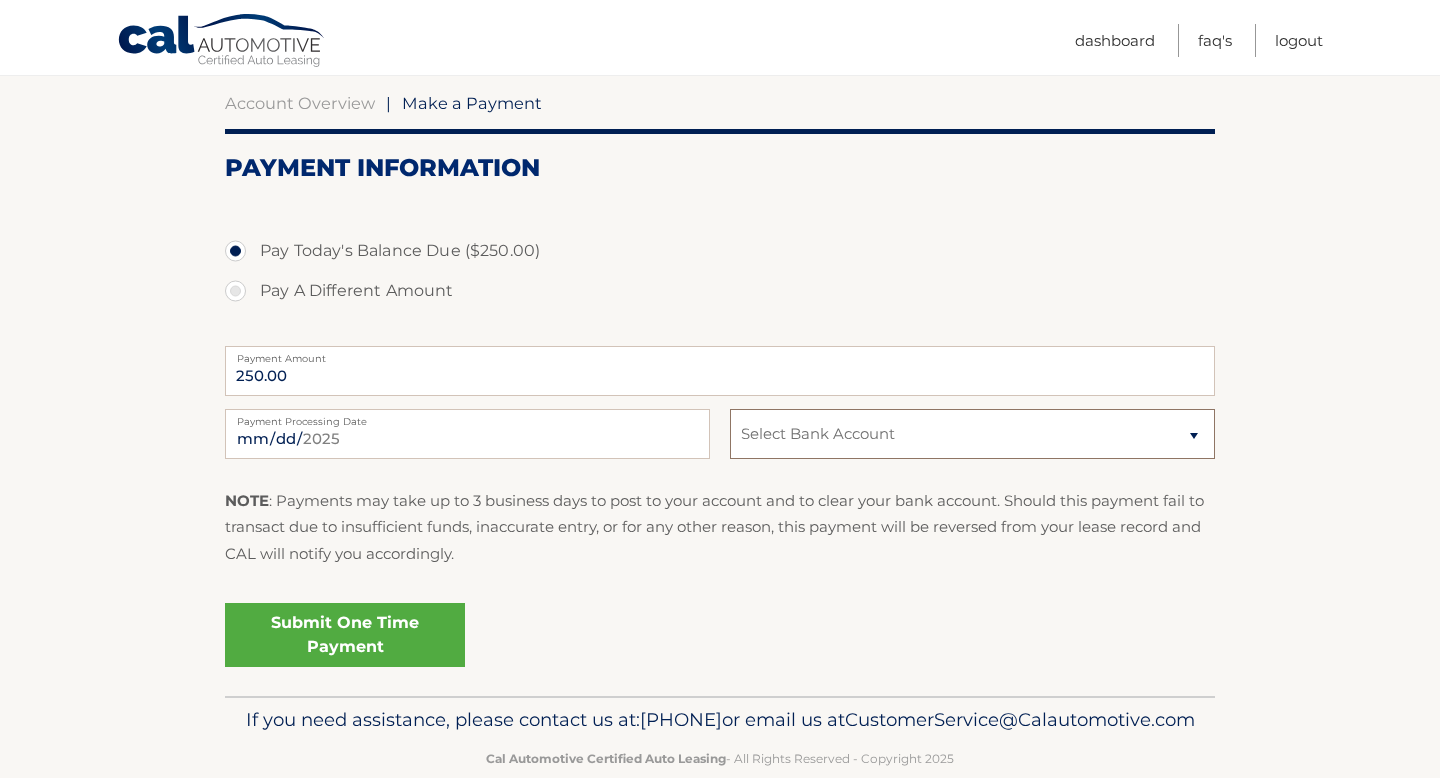 click on "Select Bank Account
Checking JPMORGAN CHASE BANK, NA *****2977 G&#039;s Other Money JPMORGAN CHASE BANK, NA *****6279 G&#039;s Money CITIBANK NA *****4687" at bounding box center (972, 434) 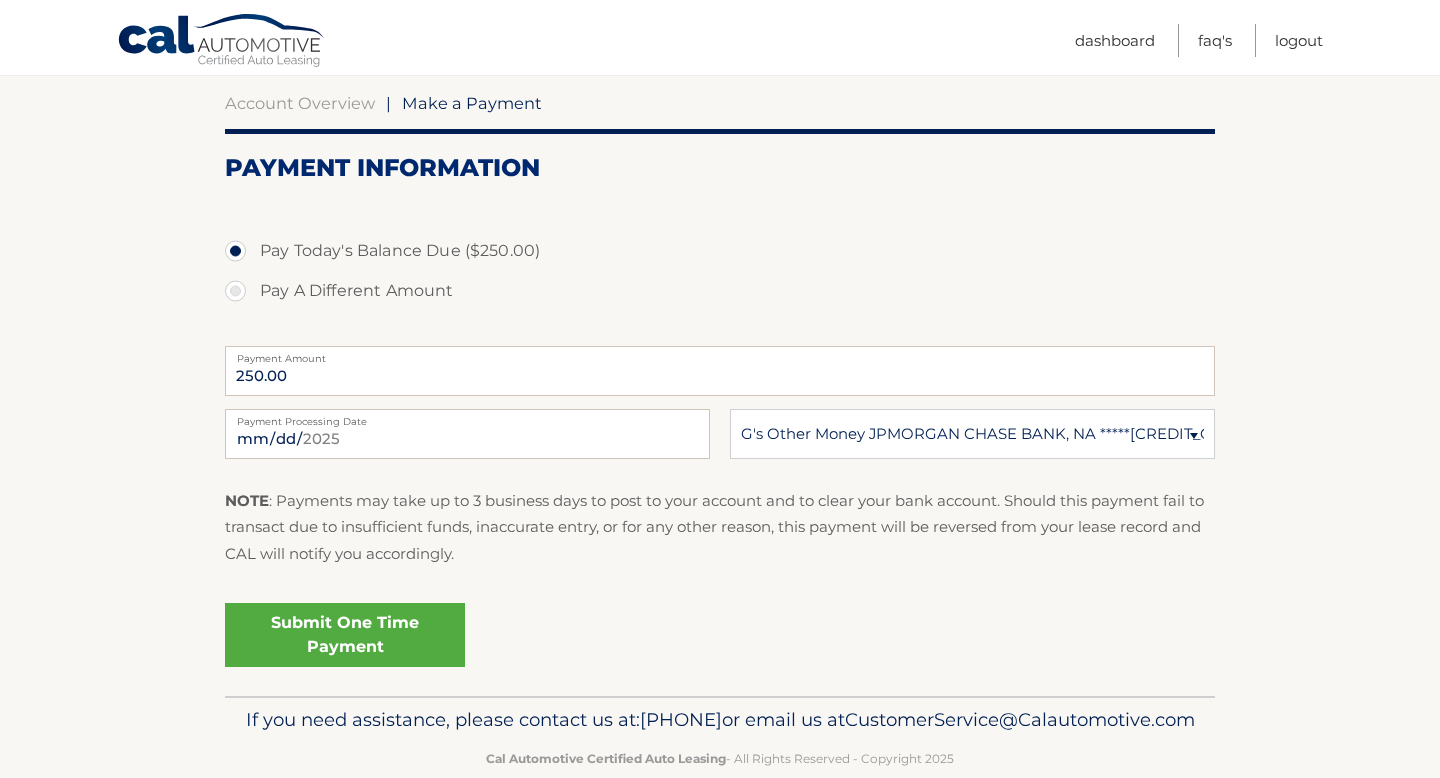 click on "Submit One Time Payment" at bounding box center (345, 635) 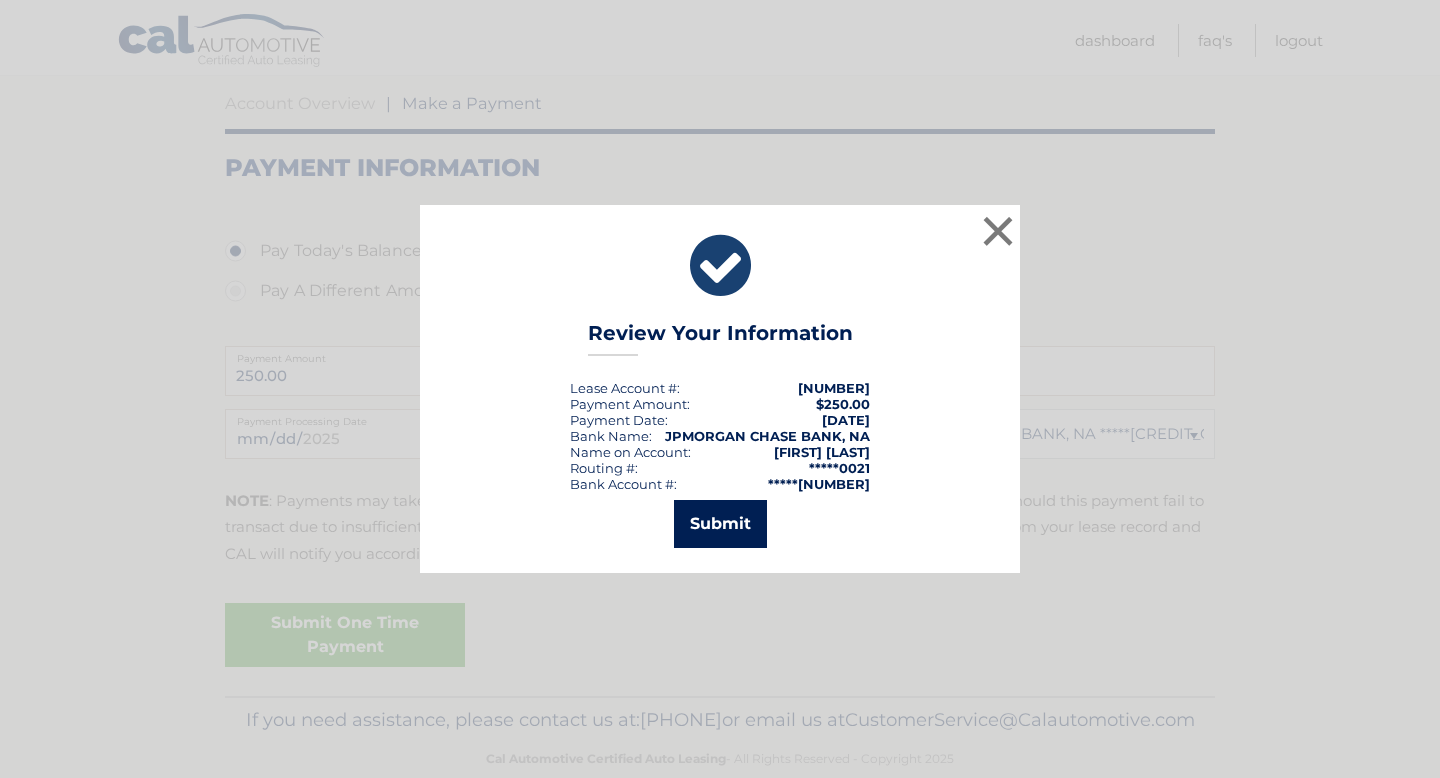 click on "Submit" at bounding box center [720, 524] 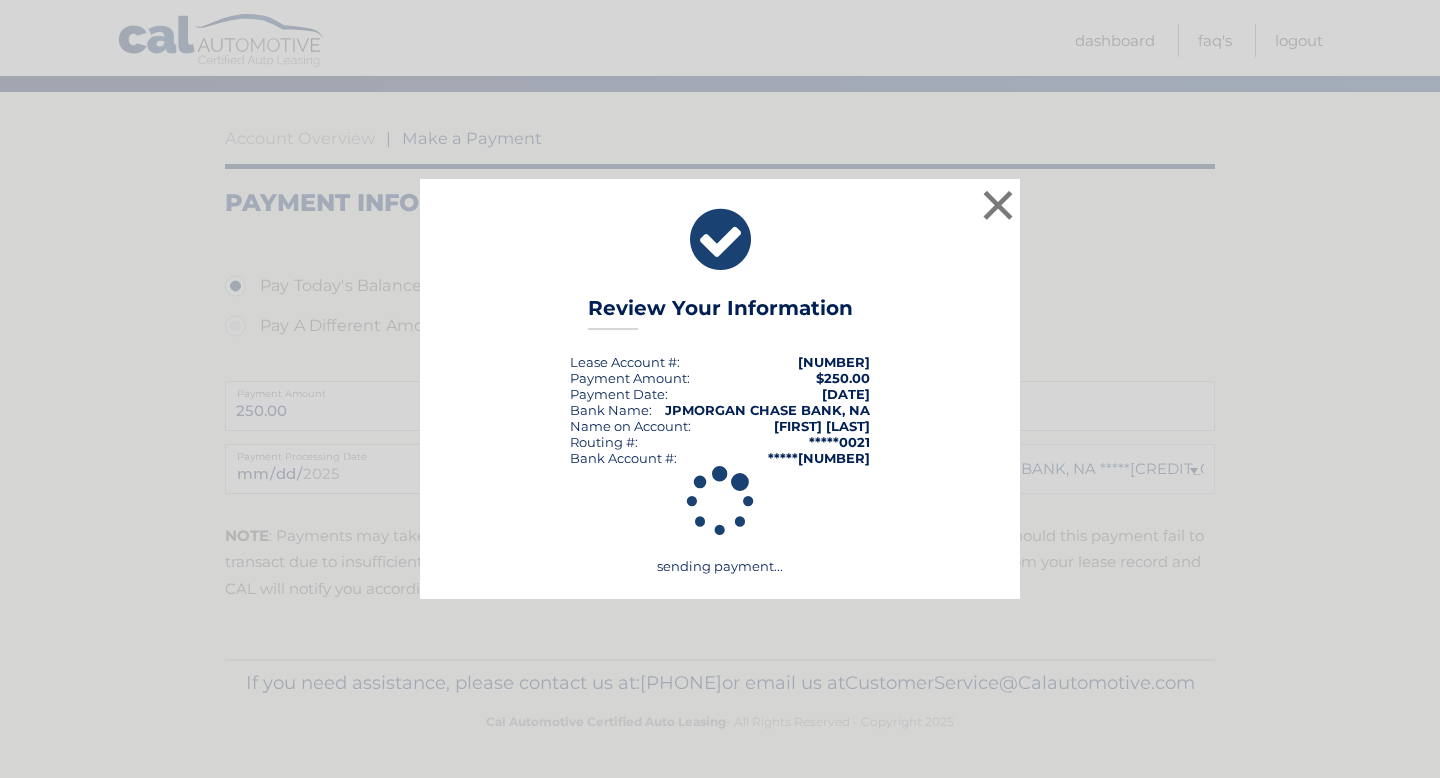 scroll, scrollTop: 185, scrollLeft: 0, axis: vertical 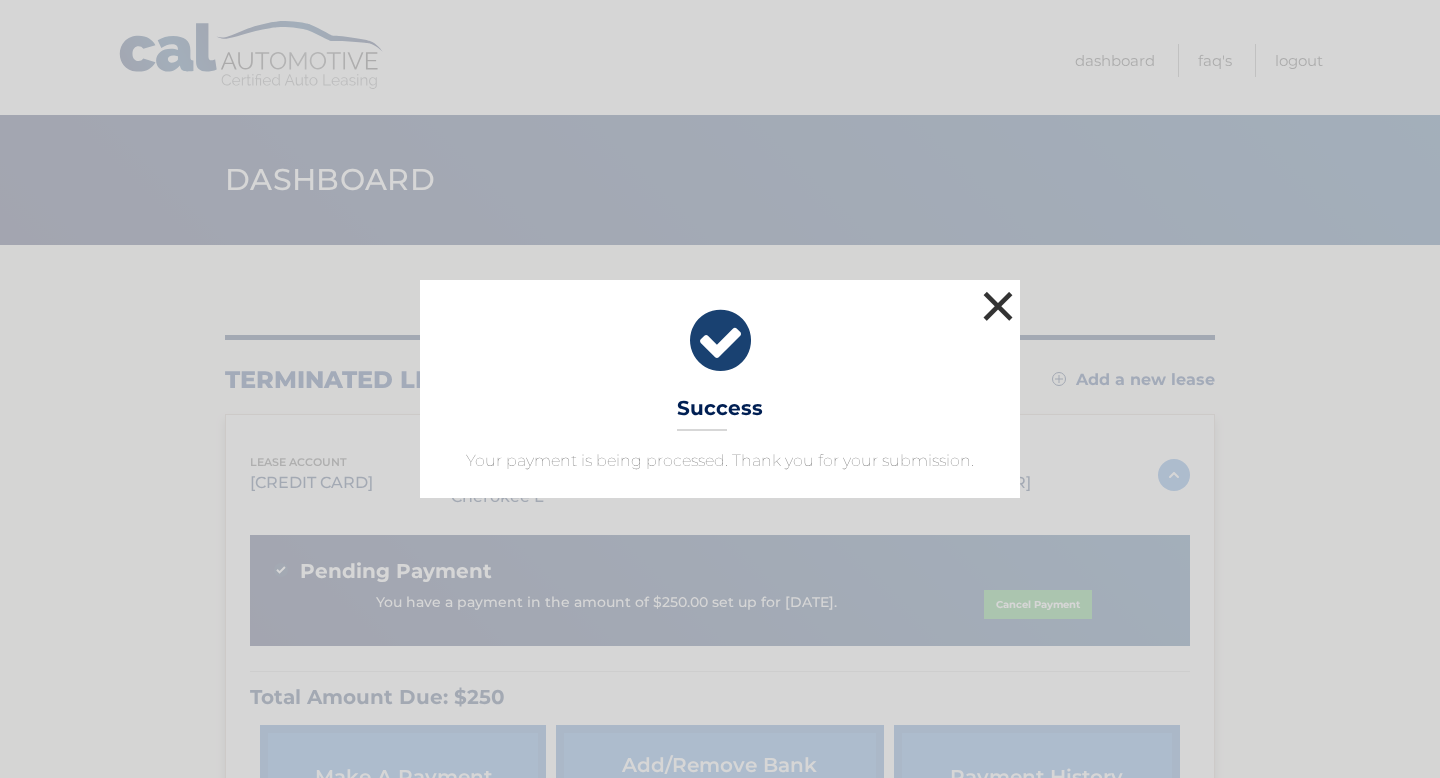 click on "×" at bounding box center [998, 306] 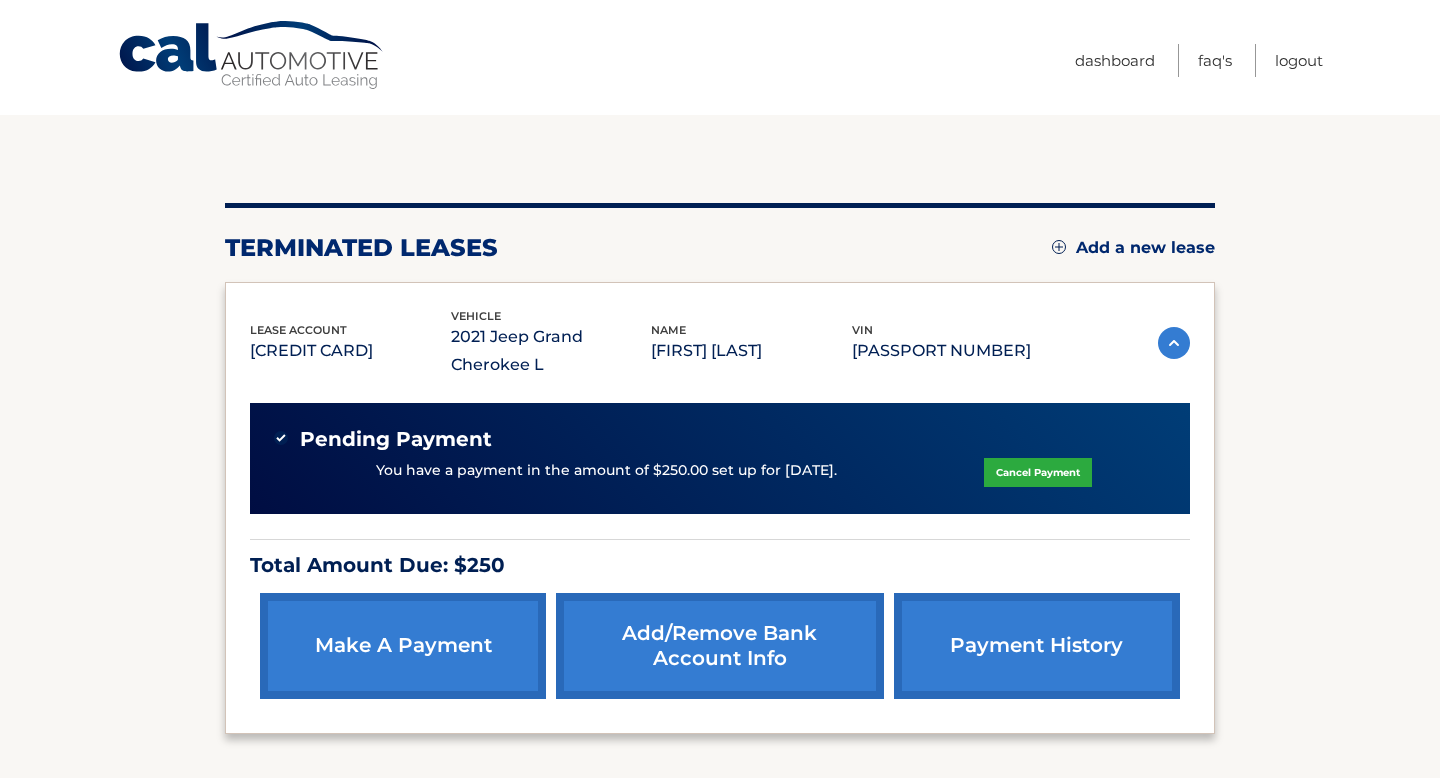 scroll, scrollTop: 0, scrollLeft: 0, axis: both 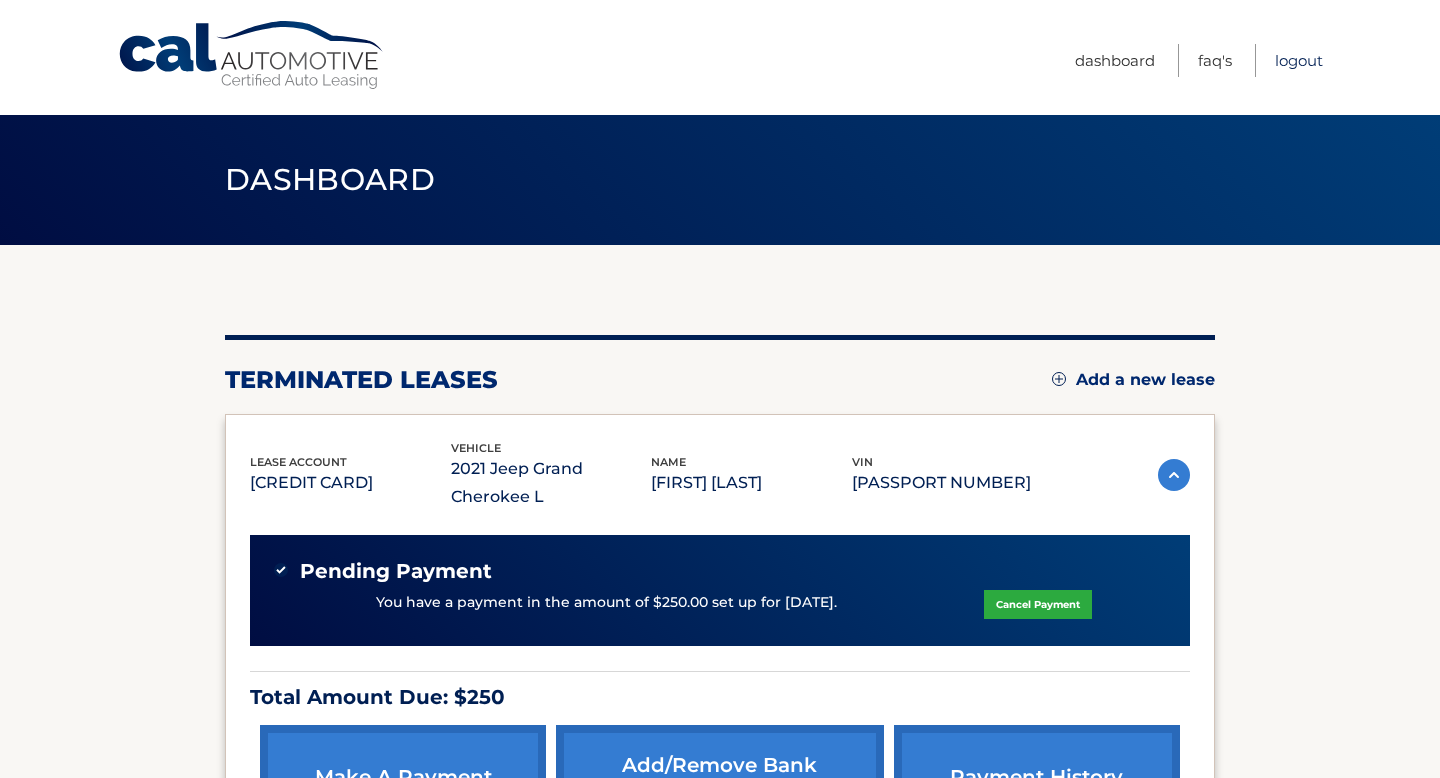 click on "Logout" at bounding box center [1299, 60] 